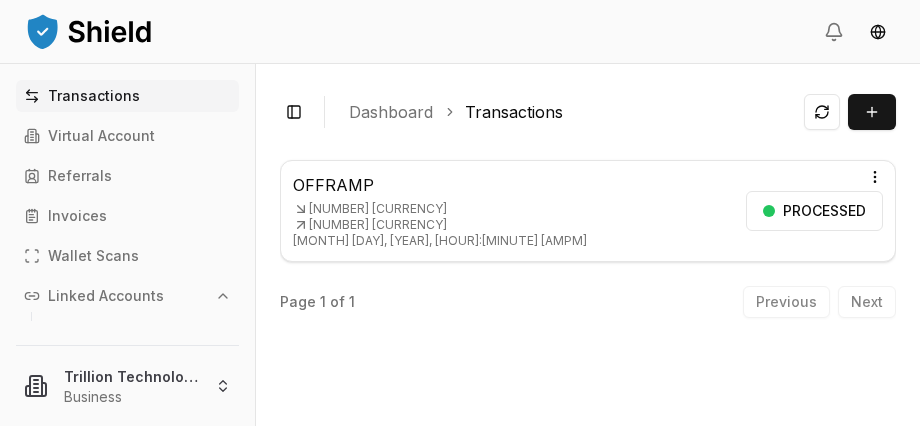 scroll, scrollTop: 0, scrollLeft: 0, axis: both 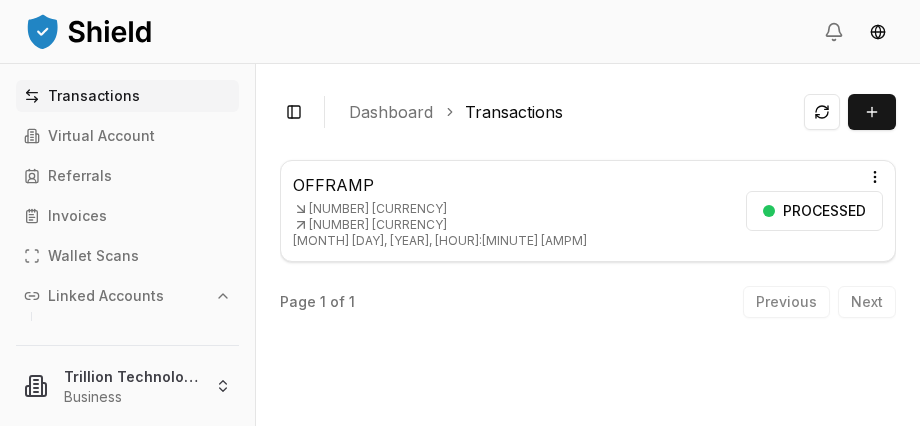 click on "Dashboard" at bounding box center [391, 112] 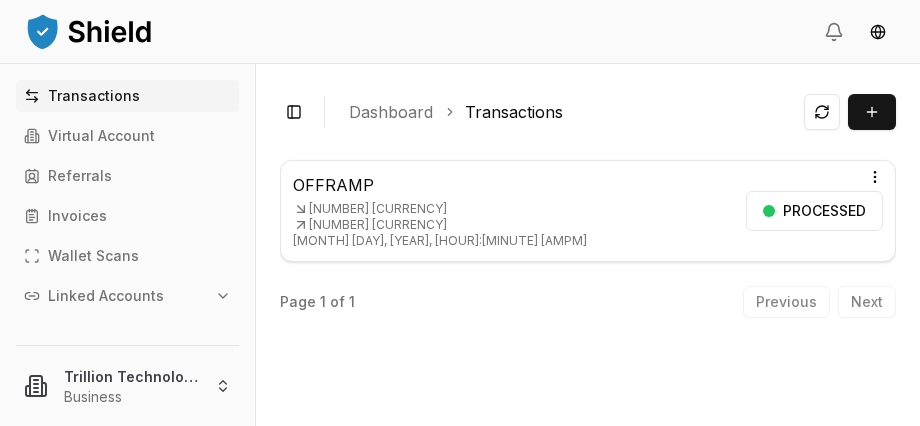 click on "Linked Accounts" at bounding box center [106, 296] 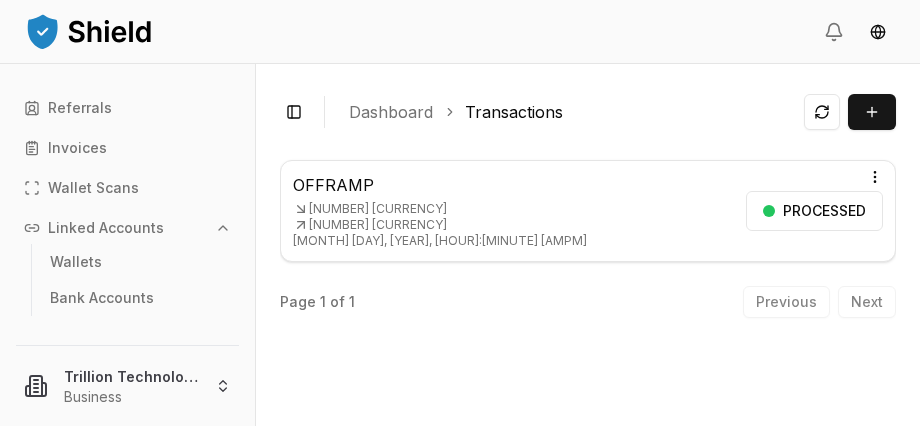 scroll, scrollTop: 68, scrollLeft: 0, axis: vertical 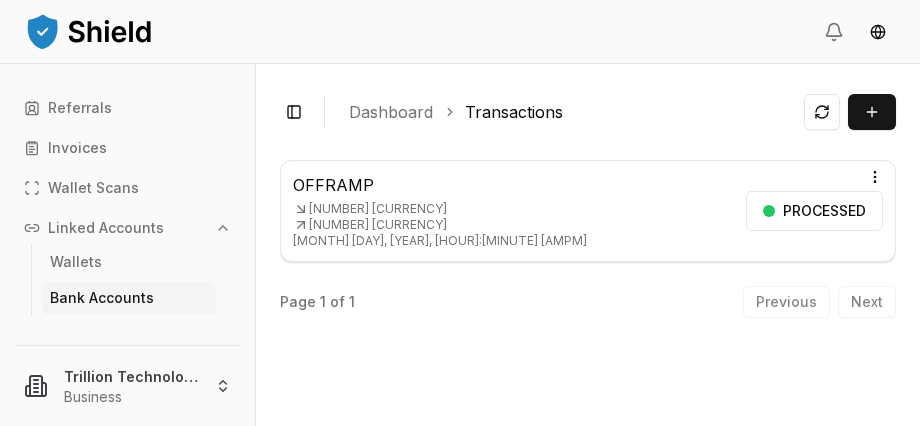 click on "Bank Accounts" at bounding box center [102, 298] 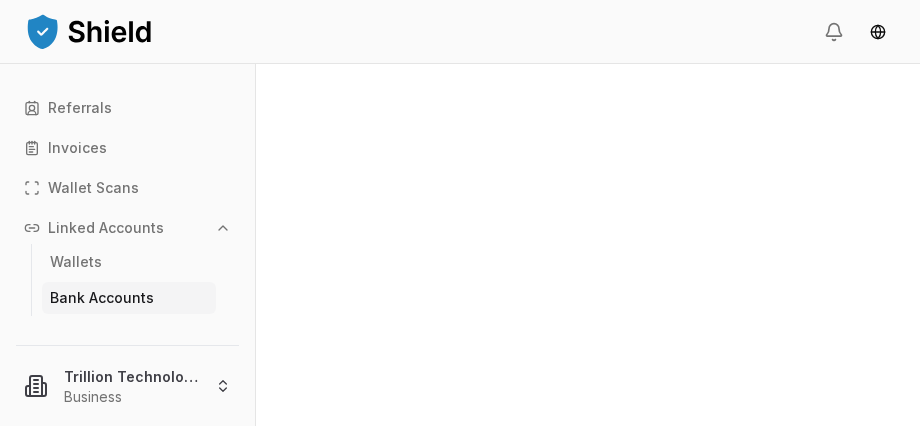 click on "Bank Accounts" at bounding box center [102, 298] 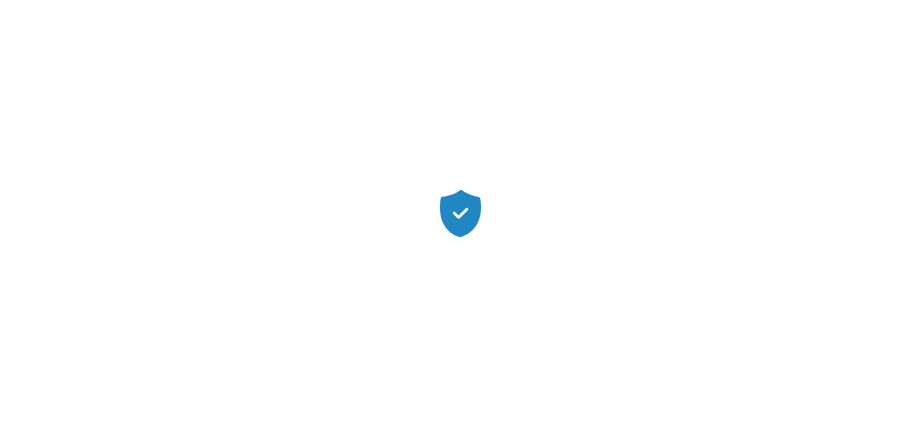 scroll, scrollTop: 0, scrollLeft: 0, axis: both 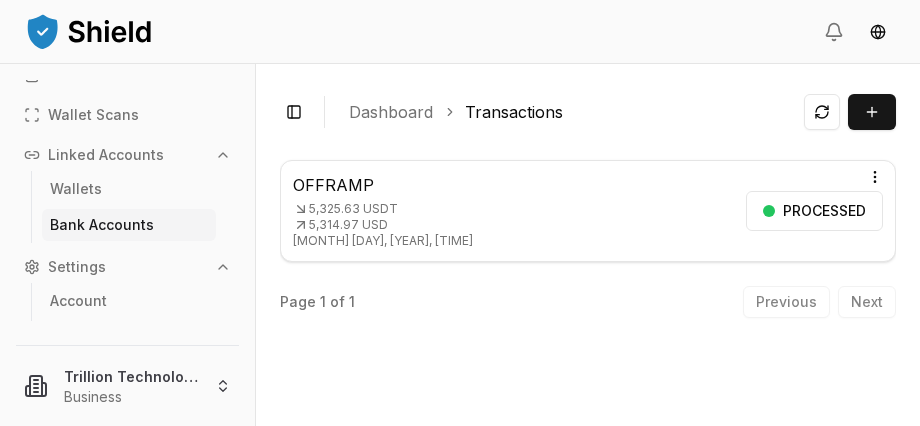 click on "Bank Accounts" at bounding box center (102, 225) 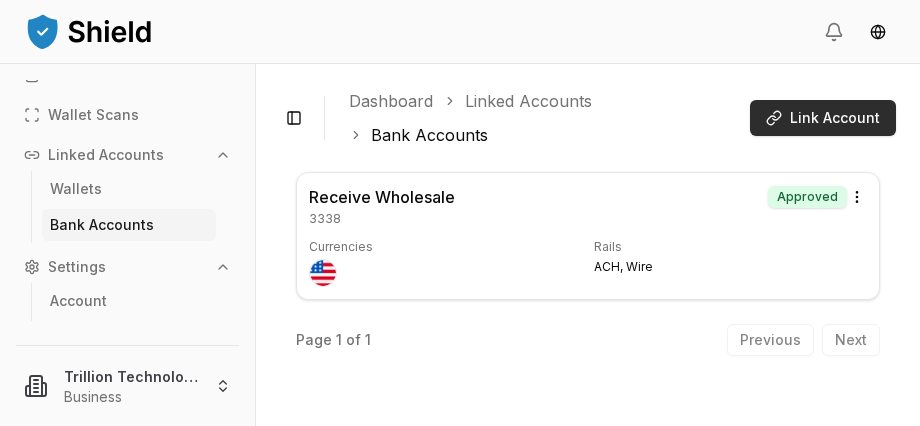 click on "Link Account" at bounding box center [835, 118] 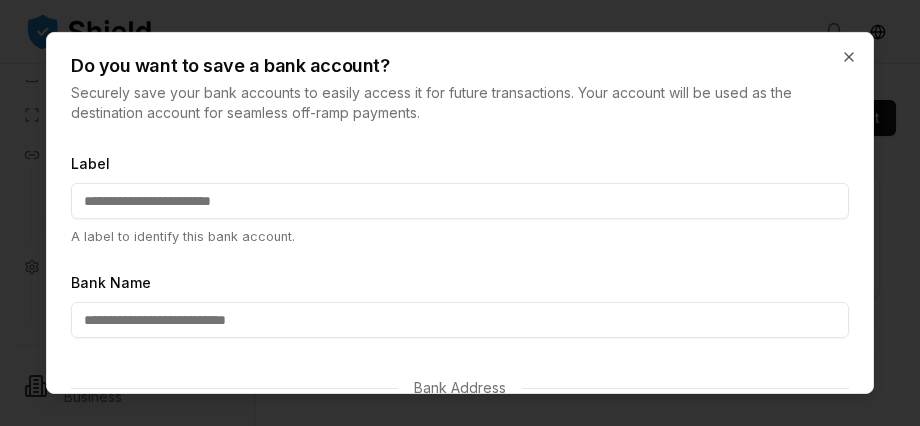 scroll, scrollTop: 99, scrollLeft: 0, axis: vertical 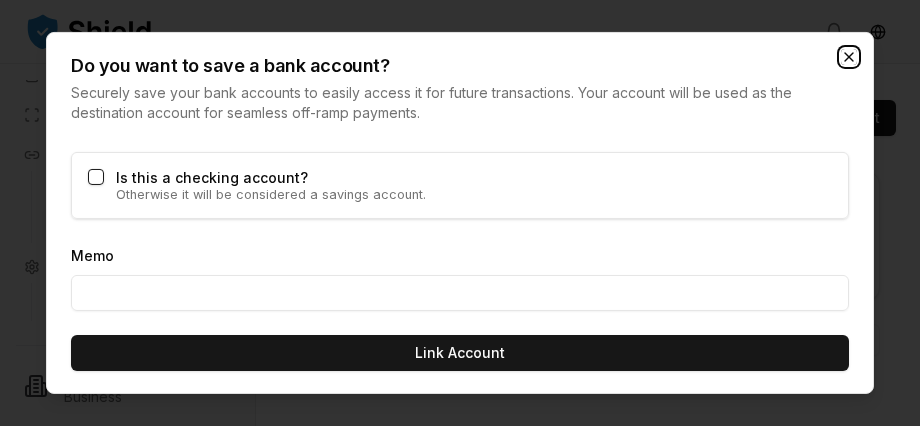 click 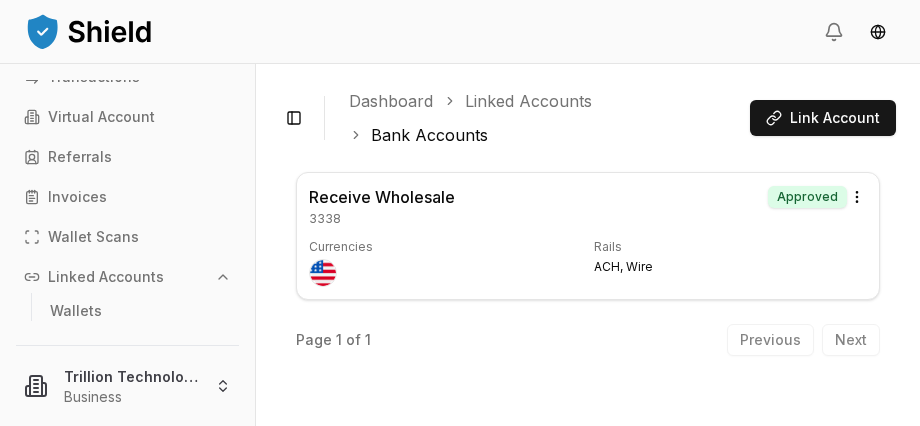 scroll, scrollTop: 0, scrollLeft: 0, axis: both 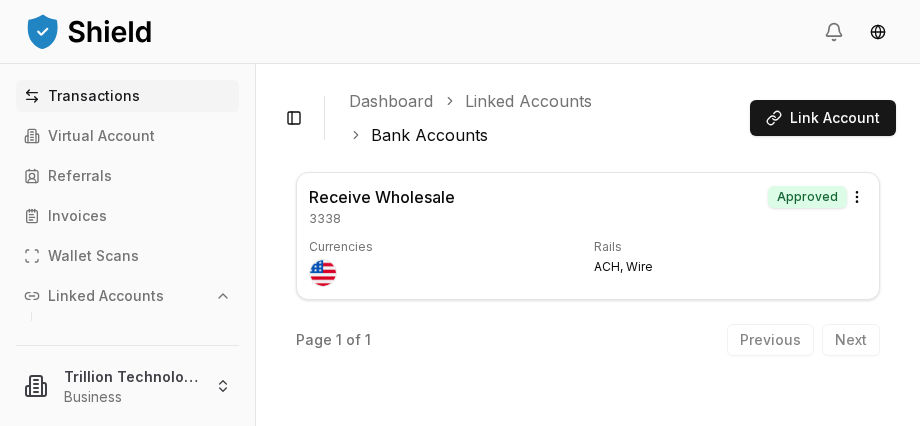 click on "Transactions" at bounding box center [127, 96] 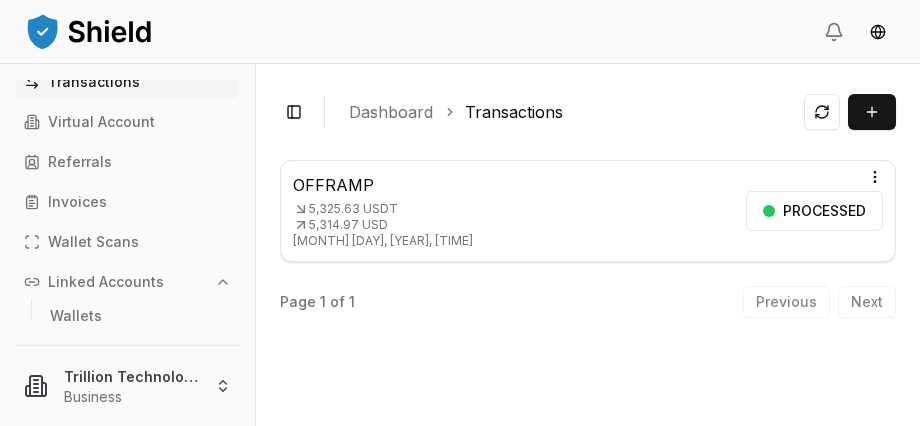 scroll, scrollTop: 20, scrollLeft: 0, axis: vertical 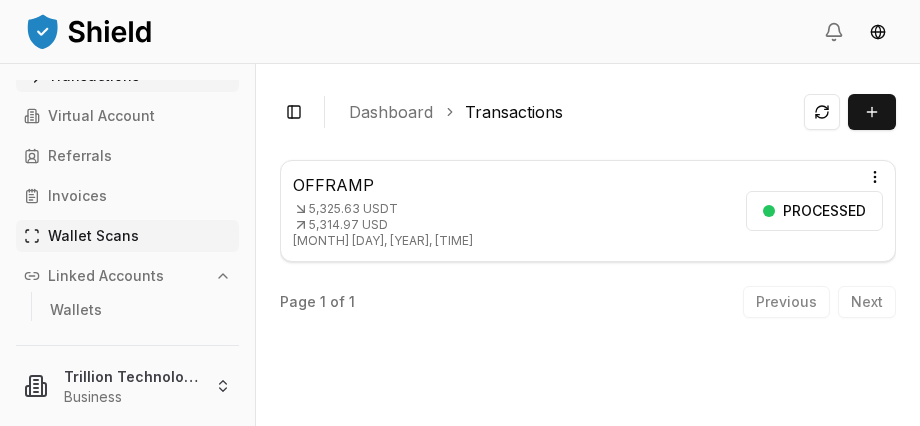 click on "Wallet Scans" at bounding box center [93, 236] 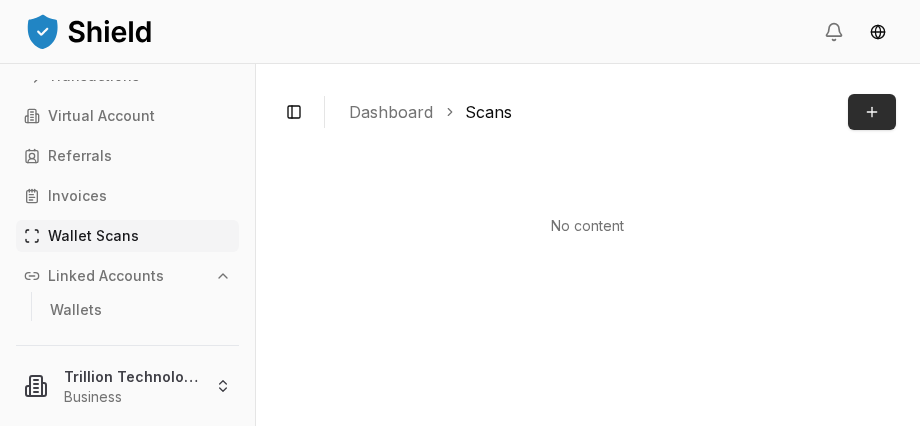 click on "Scan Wallet" at bounding box center (872, 112) 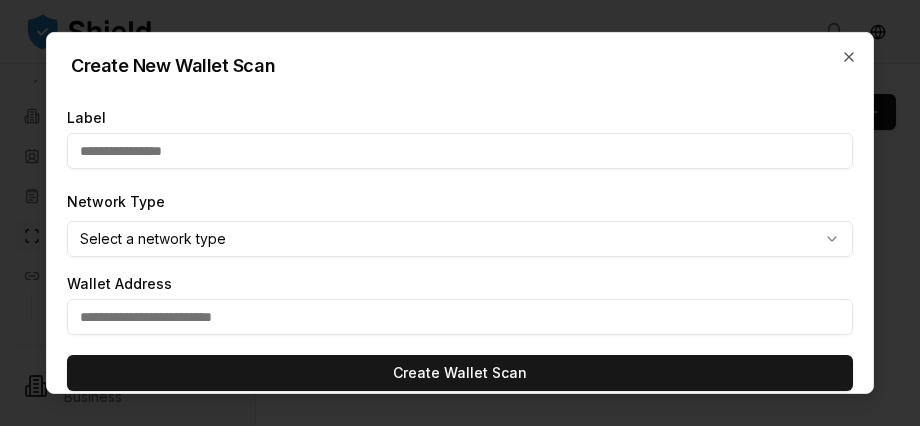 click at bounding box center (460, 317) 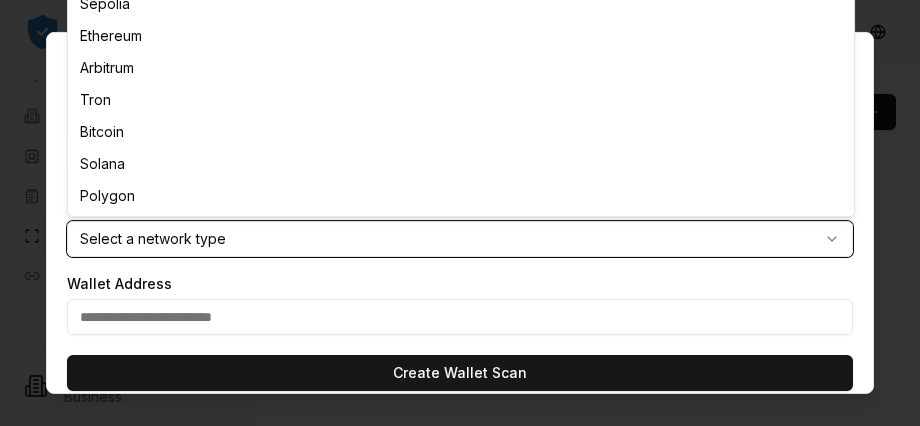 click on "Sepolia Ethereum Arbitrum Tron Bitcoin Solana Polygon" at bounding box center (460, 213) 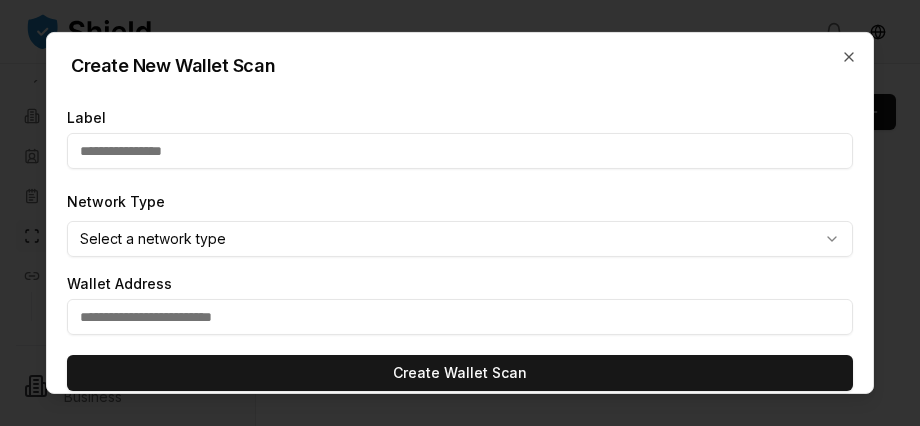 click on "Label Network Type Select a network type ******* ******** ******** **** ******* ****** ******* Wallet Address Create Wallet Scan" at bounding box center [460, 251] 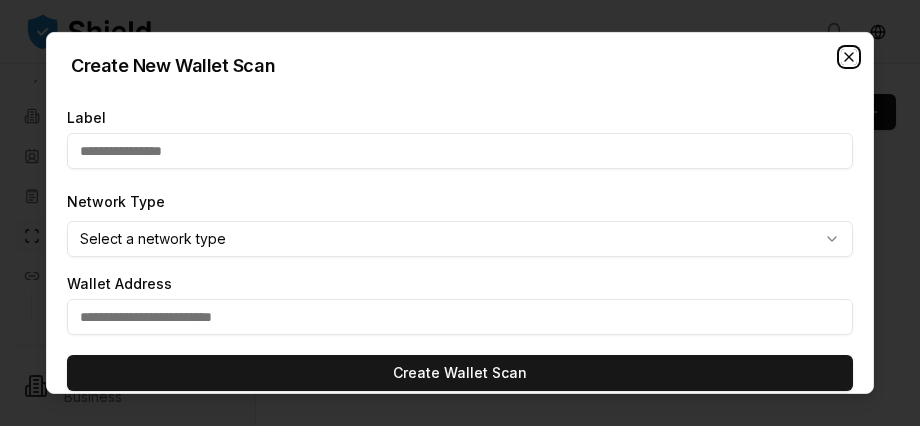 click 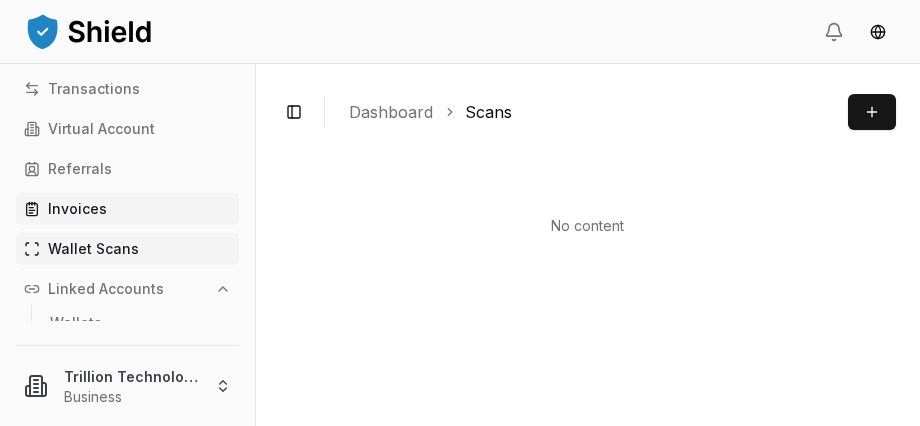 scroll, scrollTop: 0, scrollLeft: 0, axis: both 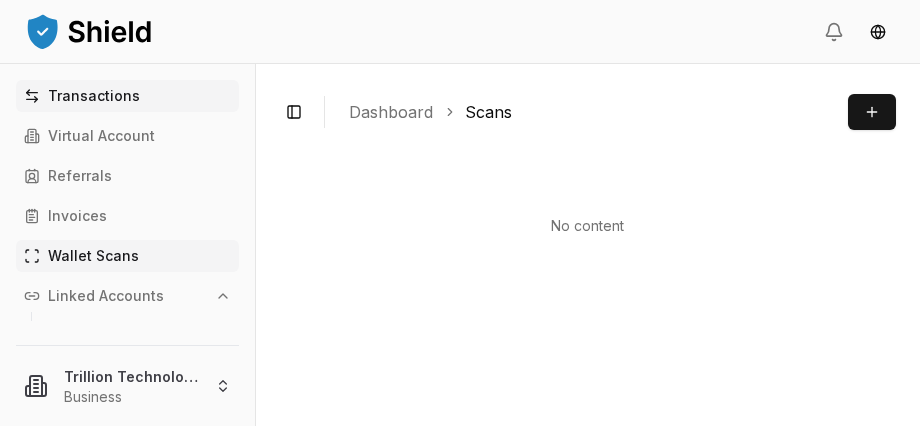 click on "Transactions" at bounding box center (127, 96) 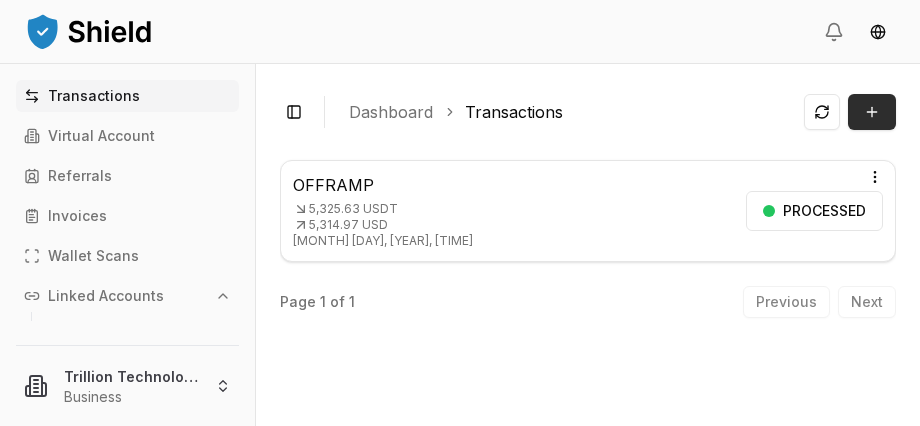click on "Transaction" at bounding box center (872, 112) 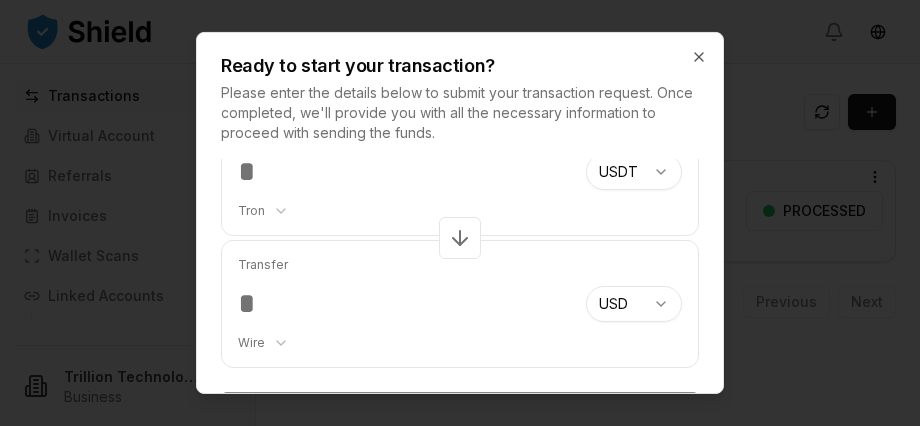 scroll, scrollTop: 45, scrollLeft: 0, axis: vertical 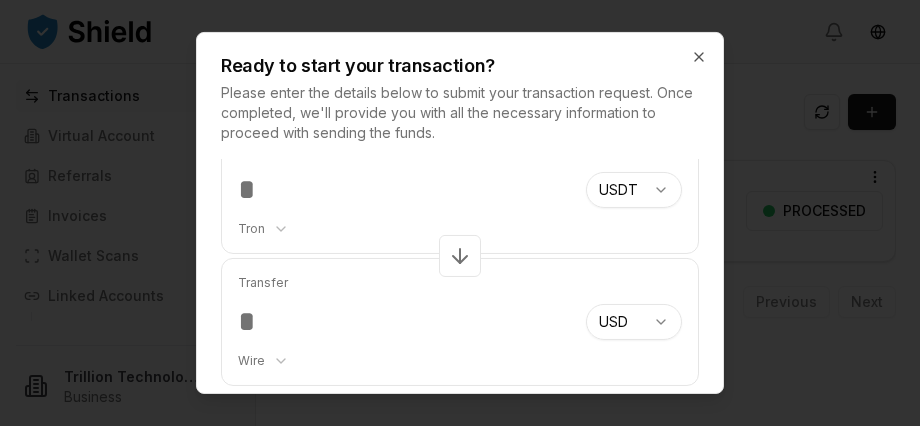 click at bounding box center [404, 190] 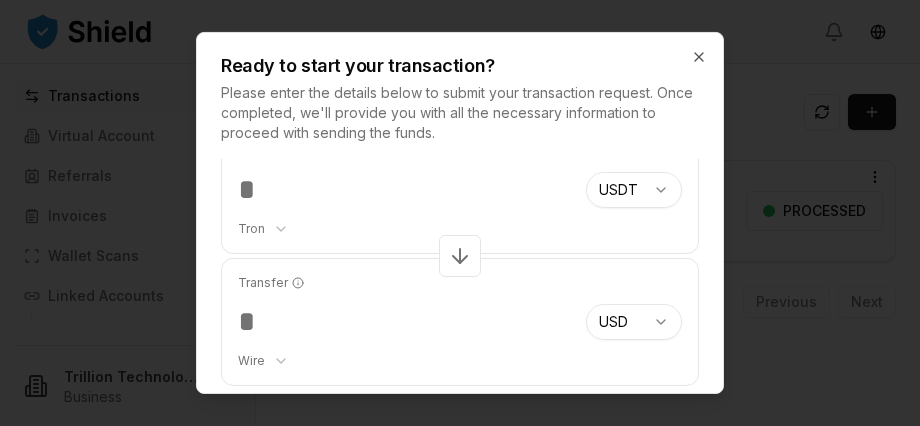 type on "******" 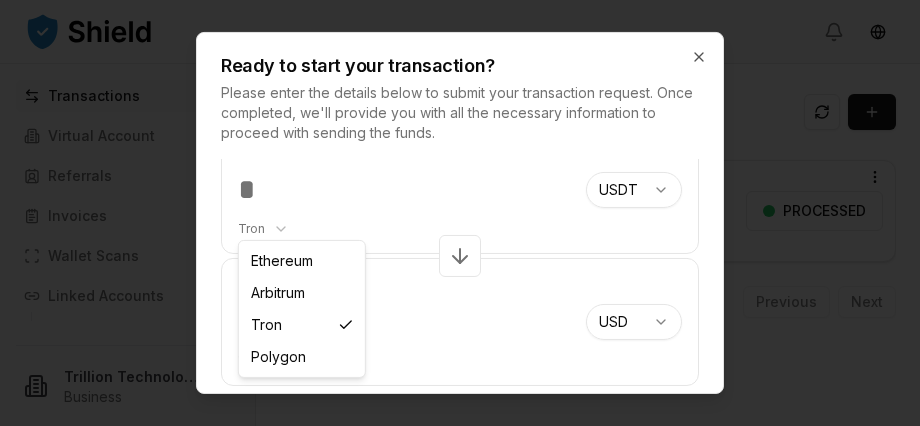 click on "Transaction OFFRAMP   5,325.63 USDT   5,314.97 USD Jul 30, [DATE], 10:48 AM PROCESSED Open menu Page 1 of 1 Previous Next Type Status Created At Type Status Incoming Amount Outgoing Amount Date   OFFRAMP   PROCESSED   5,325.63   USDT   5,314.97   USD   Jul 30, [DATE], 10:48 AM   Open menu Page 1 of 1 Previous Next Ready to start your transaction? Please enter the details below to submit your transaction request. Once completed, we'll provide you with all the necessary information to proceed with sending the funds. Transfer ****** Tron ******** ******** **** ******* USDT *** *** *** *** **** **** Transfer ***** Wire *** **** USD *** Next   Close Ethereum Arbitrum Tron Polygon" at bounding box center (460, 213) 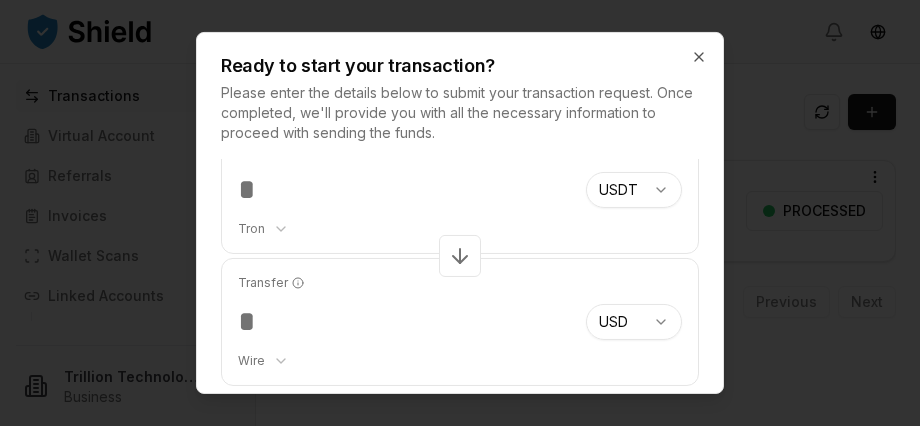 click on "Transaction OFFRAMP   5,325.63 USDT   5,314.97 USD Jul 30, [DATE], 10:48 AM PROCESSED Open menu Page 1 of 1 Previous Next Type Status Created At Type Status Incoming Amount Outgoing Amount Date   OFFRAMP   PROCESSED   5,325.63   USDT   5,314.97   USD   Jul 30, [DATE], 10:48 AM   Open menu Page 1 of 1 Previous Next Ready to start your transaction? Please enter the details below to submit your transaction request. Once completed, we'll provide you with all the necessary information to proceed with sending the funds. Transfer ****** Tron ******** ******** **** ******* USDT *** *** *** *** **** **** Transfer ***** Wire *** **** USD *** Next   Close" at bounding box center (460, 213) 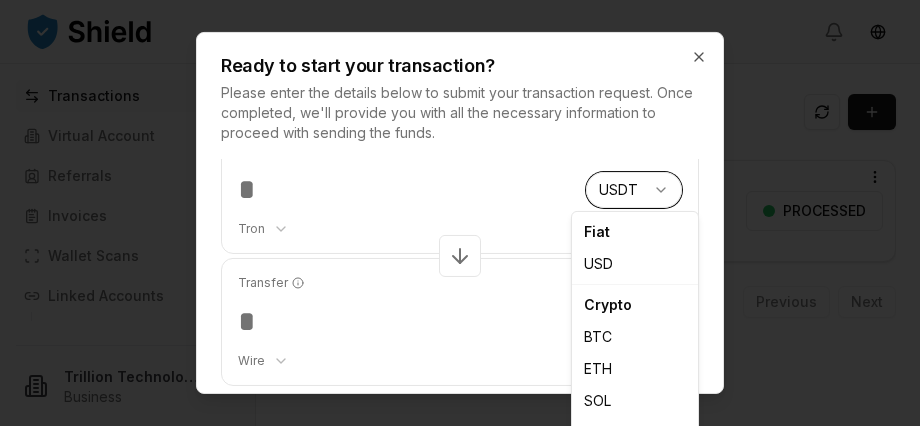 click at bounding box center [460, 213] 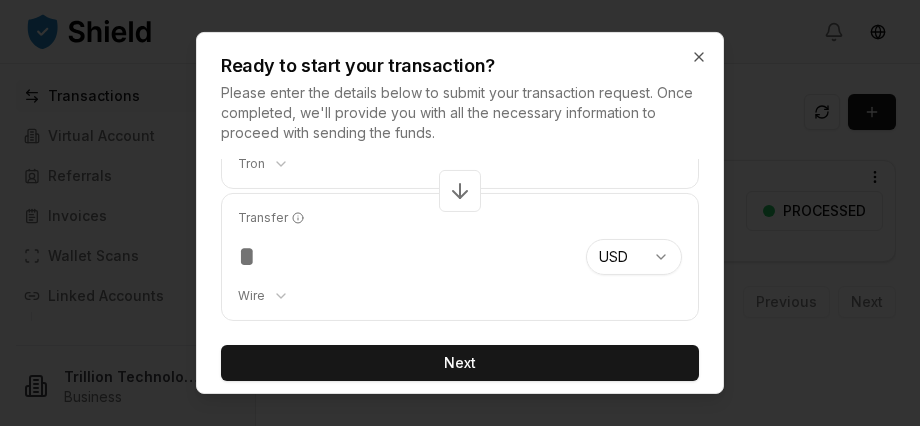 scroll, scrollTop: 121, scrollLeft: 0, axis: vertical 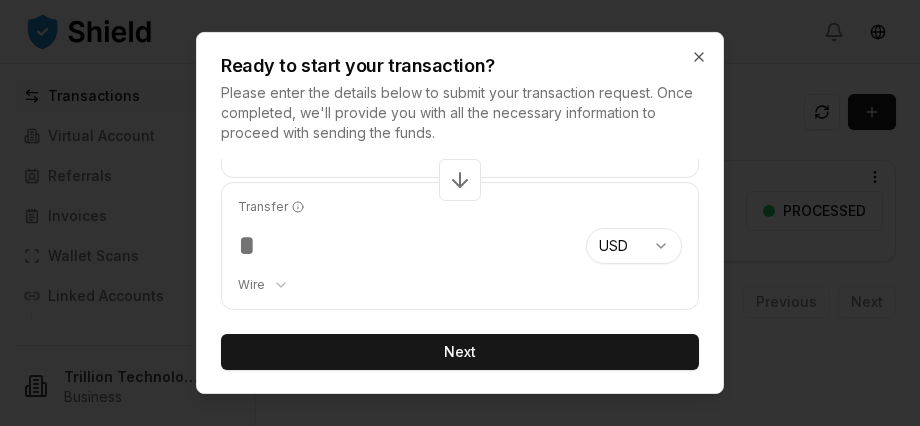 click on "Transaction OFFRAMP   5,325.63 USDT   5,314.97 USD Jul 30, [DATE], 10:48 AM PROCESSED Open menu Page 1 of 1 Previous Next Type Status Created At Type Status Incoming Amount Outgoing Amount Date   OFFRAMP   PROCESSED   5,325.63   USDT   5,314.97   USD   Jul 30, [DATE], 10:48 AM   Open menu Page 1 of 1 Previous Next Ready to start your transaction? Please enter the details below to submit your transaction request. Once completed, we'll provide you with all the necessary information to proceed with sending the funds. Transfer ****** Tron ******** ******** **** ******* USDT *** *** *** *** **** **** Transfer ***** Wire *** **** USD *** Next   Close" at bounding box center (460, 213) 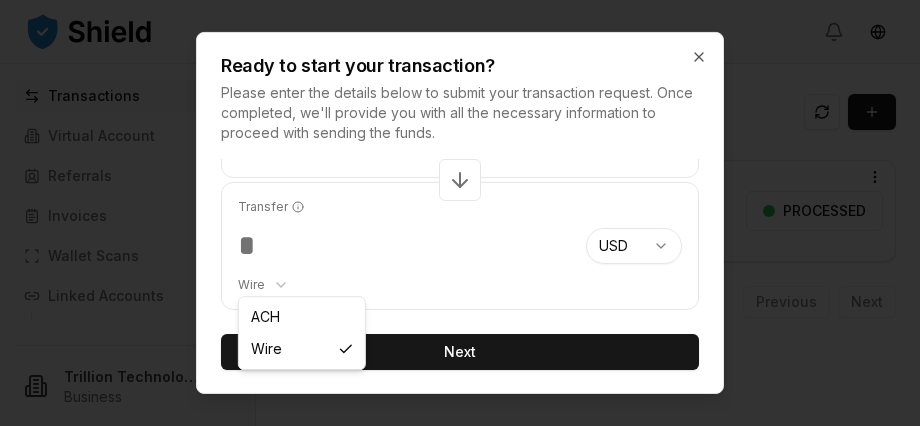 click on "Transaction OFFRAMP   5,325.63 USDT   5,314.97 USD Jul 30, [DATE], 10:48 AM PROCESSED Open menu Page 1 of 1 Previous Next Type Status Created At Type Status Incoming Amount Outgoing Amount Date   OFFRAMP   PROCESSED   5,325.63   USDT   5,314.97   USD   Jul 30, [DATE], 10:48 AM   Open menu Page 1 of 1 Previous Next Ready to start your transaction? Please enter the details below to submit your transaction request. Once completed, we'll provide you with all the necessary information to proceed with sending the funds. Transfer ****** Tron ******** ******** **** ******* USDT *** *** *** *** **** **** Transfer ***** Wire *** **** USD *** Next   Close ACH Wire" at bounding box center (460, 213) 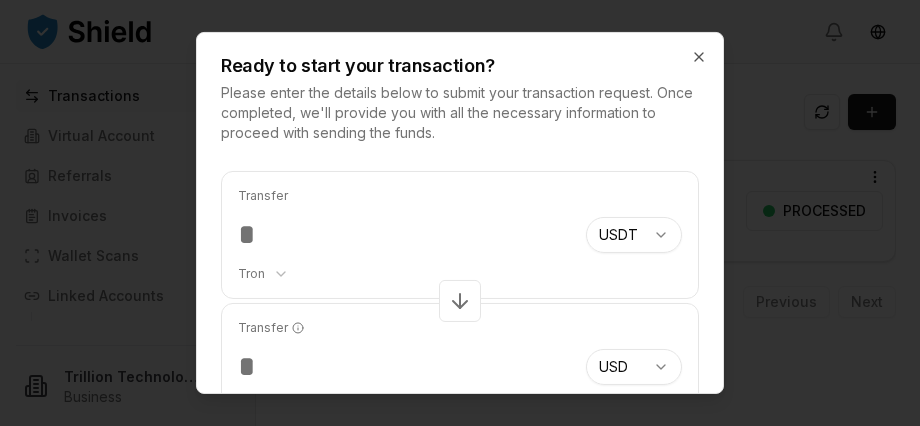 scroll, scrollTop: 7, scrollLeft: 0, axis: vertical 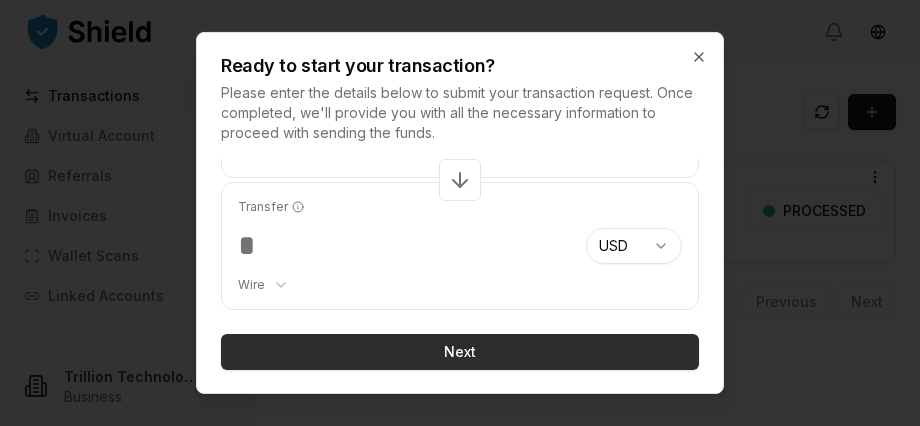click on "Next" at bounding box center (460, 352) 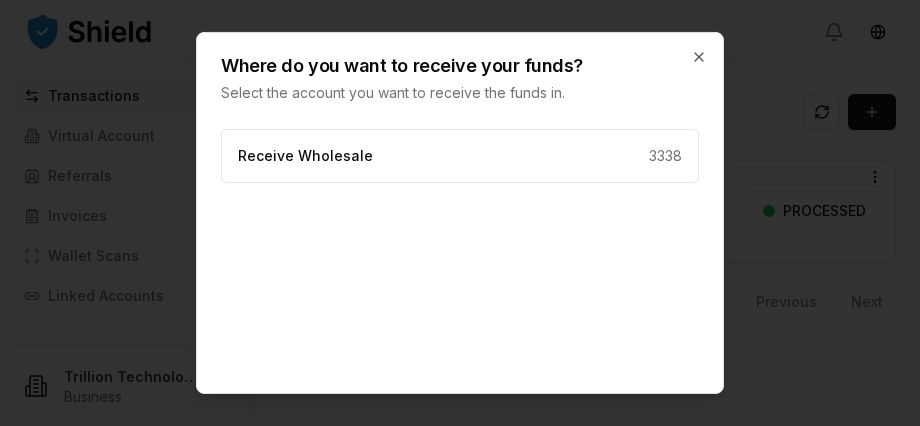 scroll, scrollTop: 4, scrollLeft: 0, axis: vertical 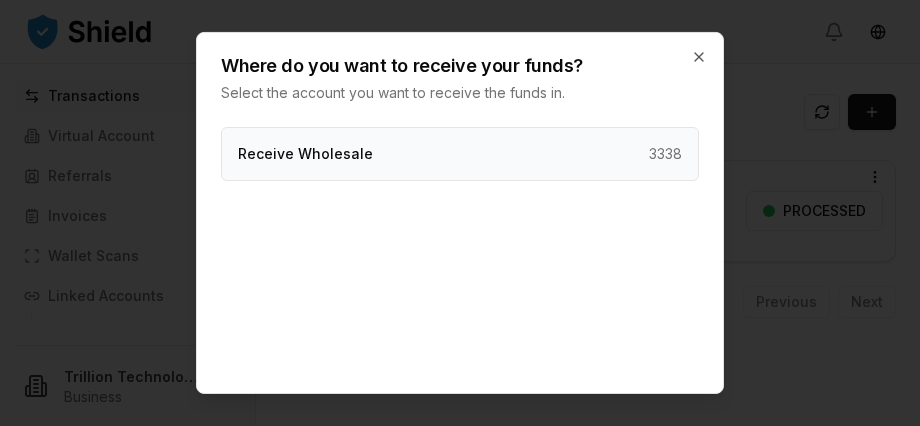 click on "Receive Wholesale 3338" at bounding box center (460, 154) 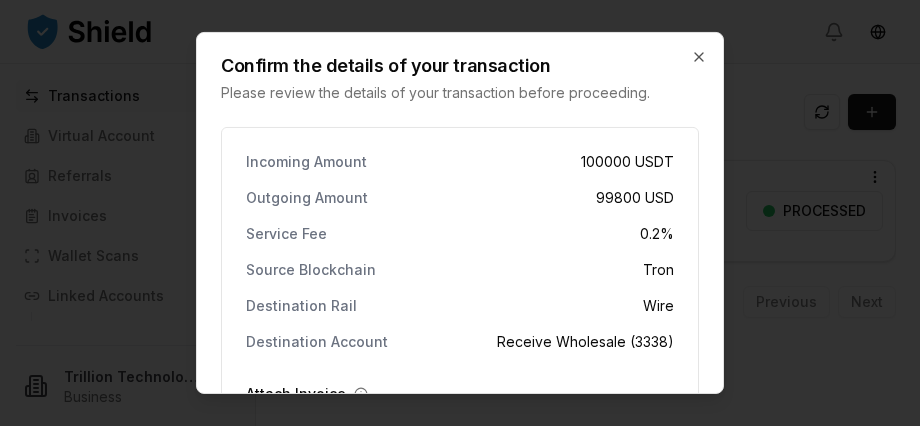 scroll, scrollTop: 4, scrollLeft: 0, axis: vertical 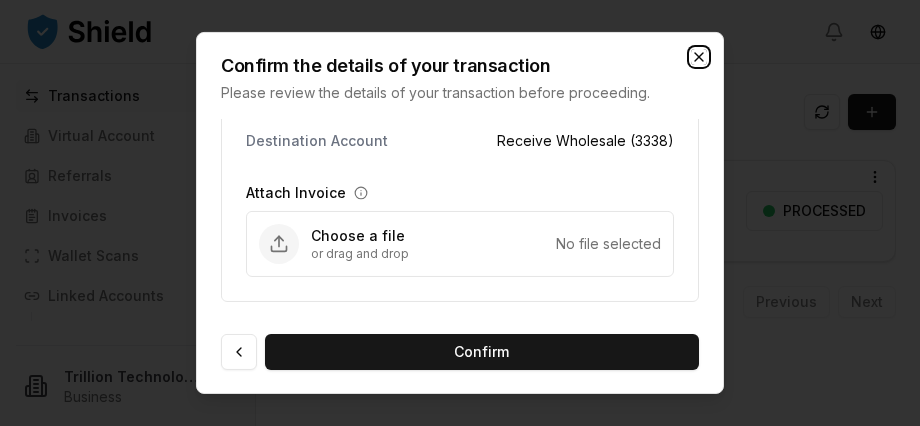 click 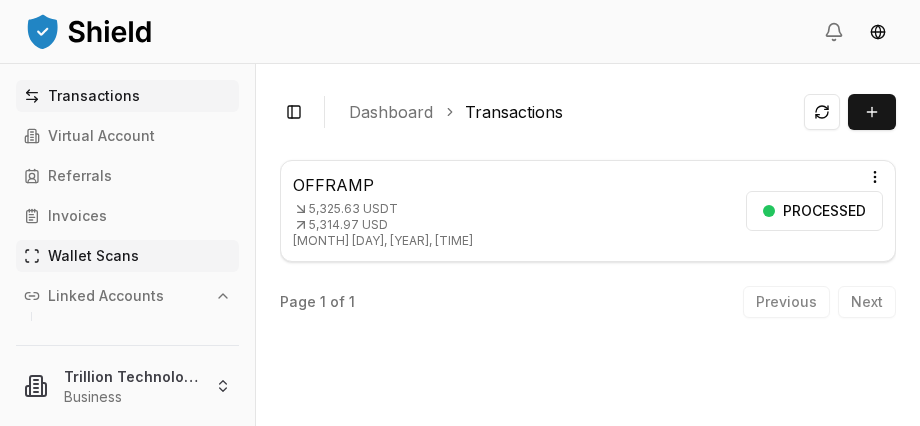 click on "Wallet Scans" at bounding box center (93, 256) 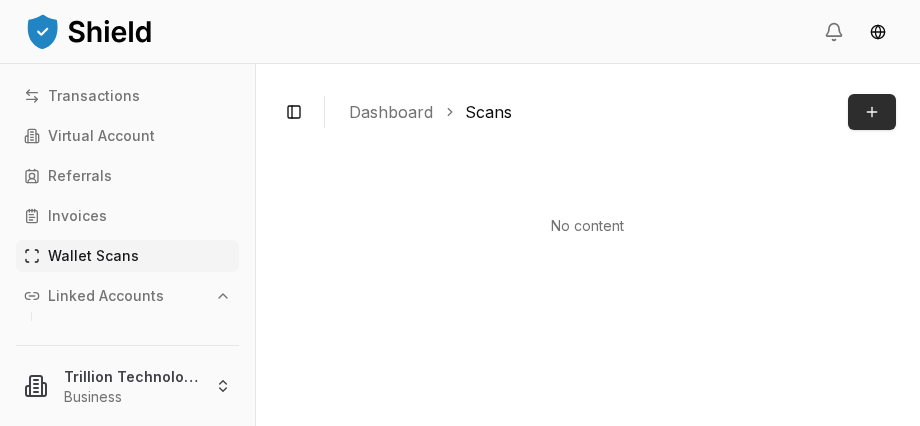 click on "Scan Wallet" at bounding box center (872, 112) 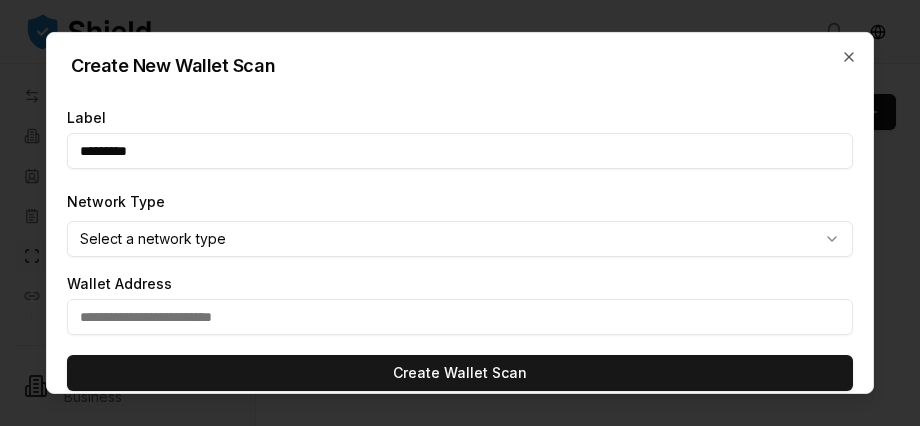 type on "*********" 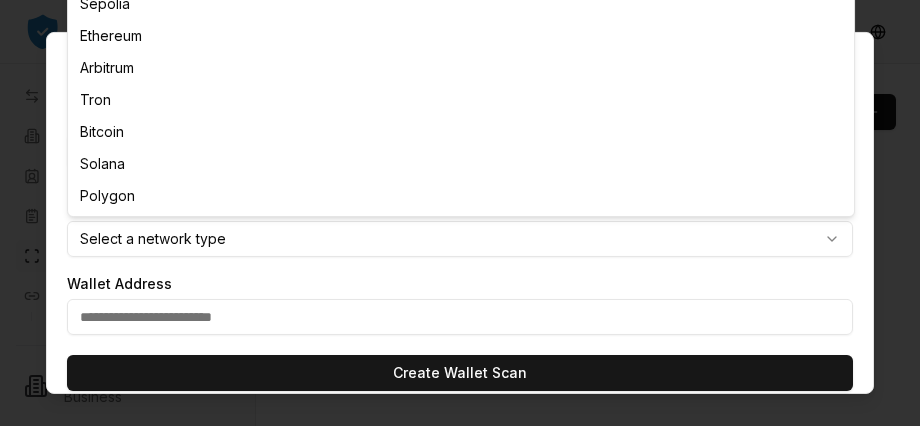 select on "********" 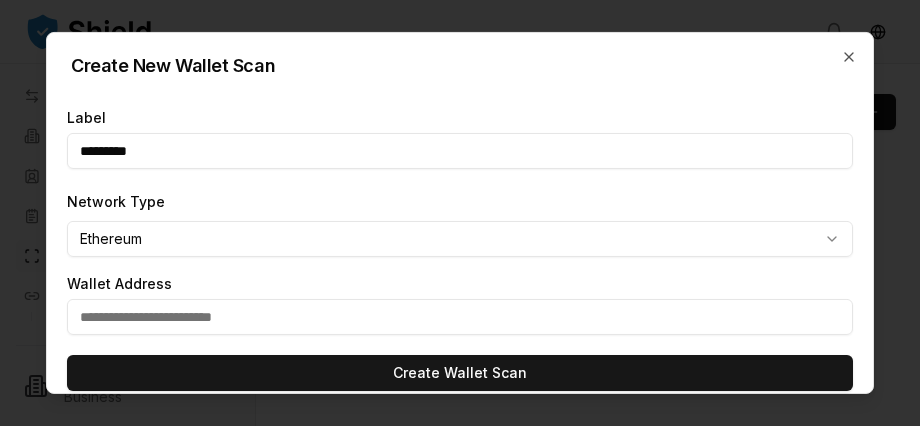 click at bounding box center [460, 317] 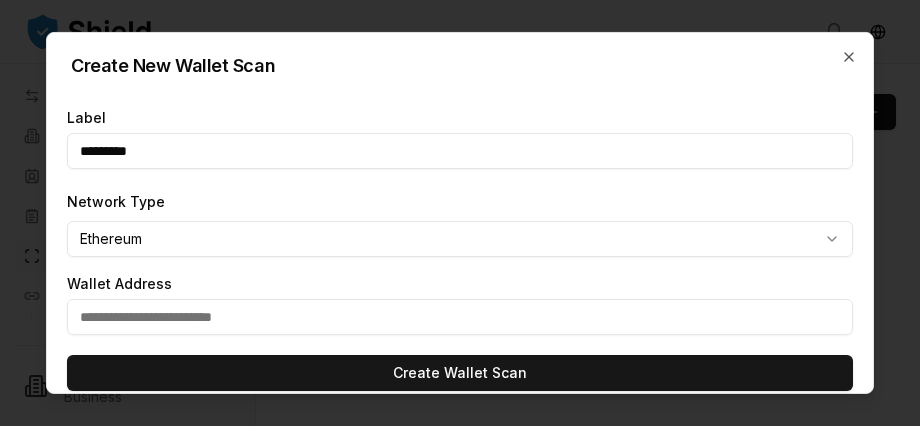 paste on "**********" 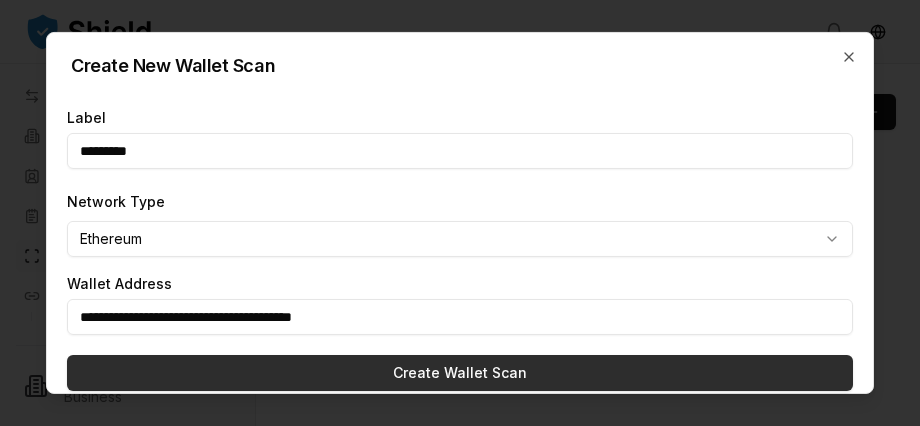 type on "**********" 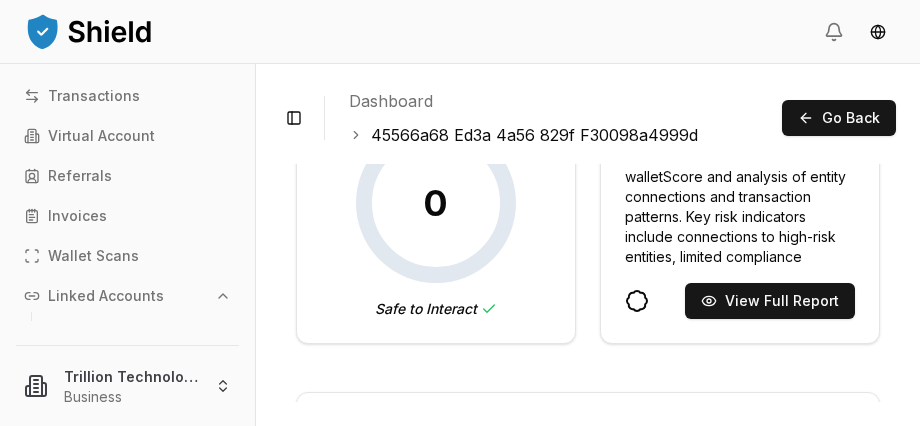 scroll, scrollTop: 224, scrollLeft: 0, axis: vertical 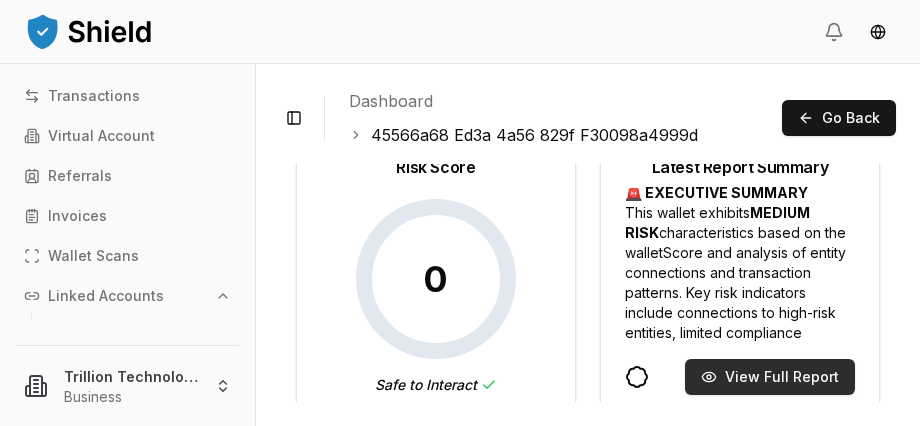 click on "View Full Report" at bounding box center [770, 377] 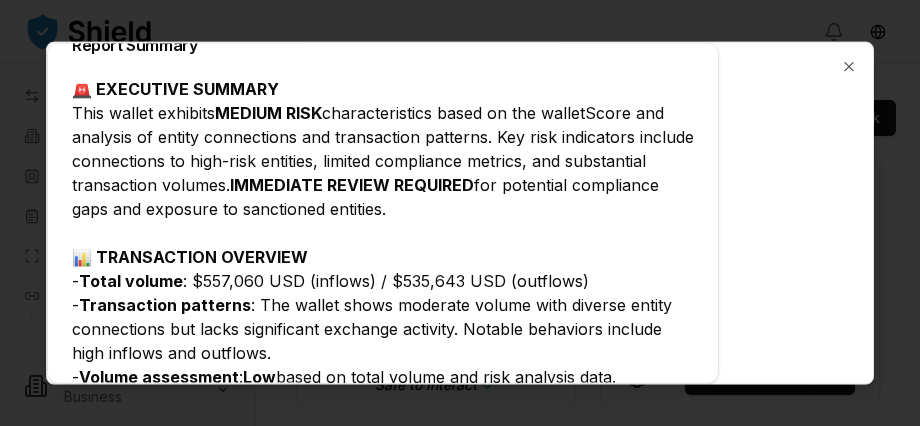 scroll, scrollTop: 10, scrollLeft: 0, axis: vertical 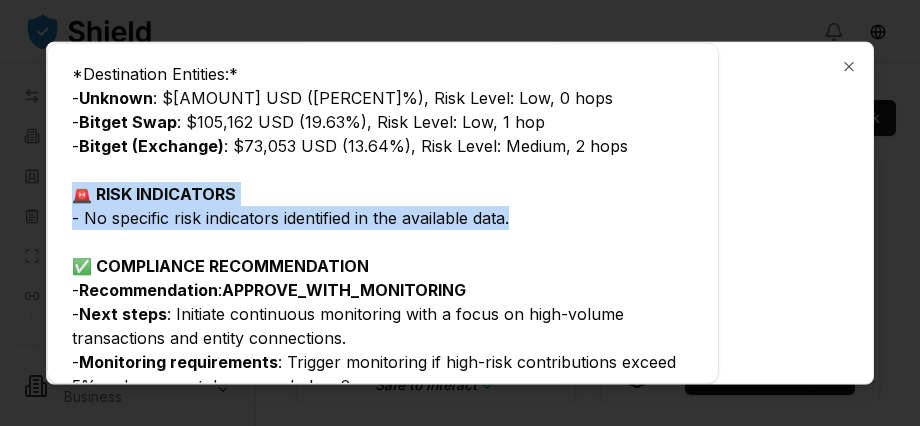 drag, startPoint x: 555, startPoint y: 225, endPoint x: 539, endPoint y: 185, distance: 43.081318 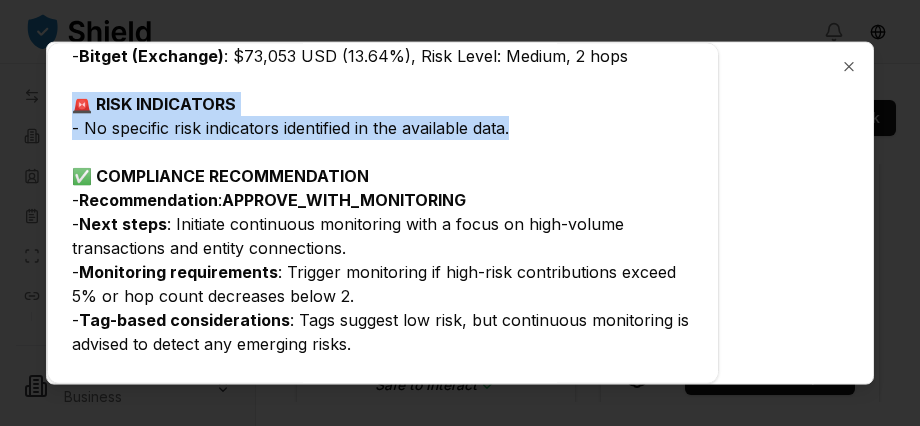 scroll, scrollTop: 951, scrollLeft: 0, axis: vertical 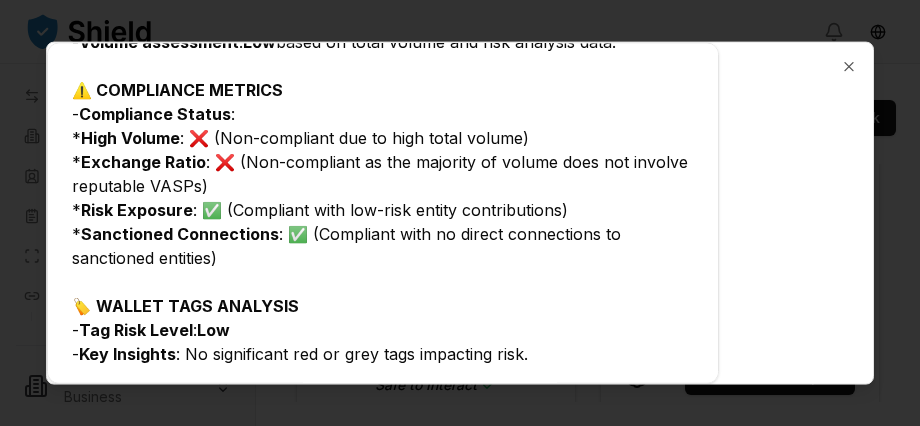 drag, startPoint x: 263, startPoint y: 260, endPoint x: 75, endPoint y: 212, distance: 194.03093 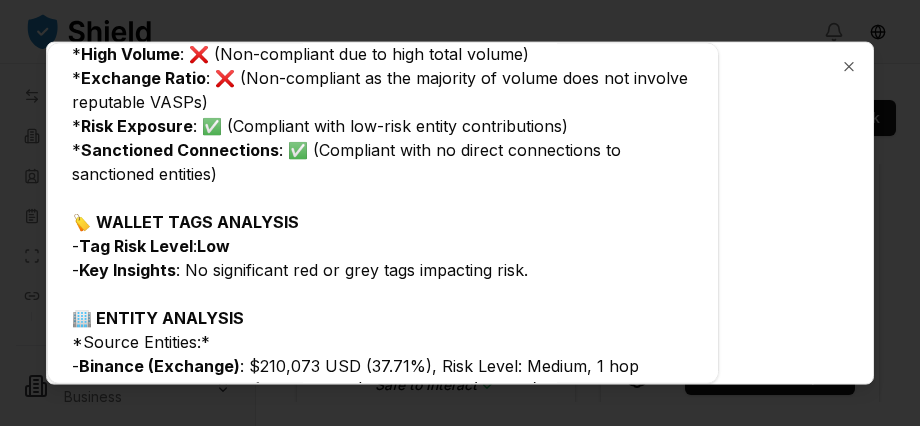 scroll, scrollTop: 453, scrollLeft: 0, axis: vertical 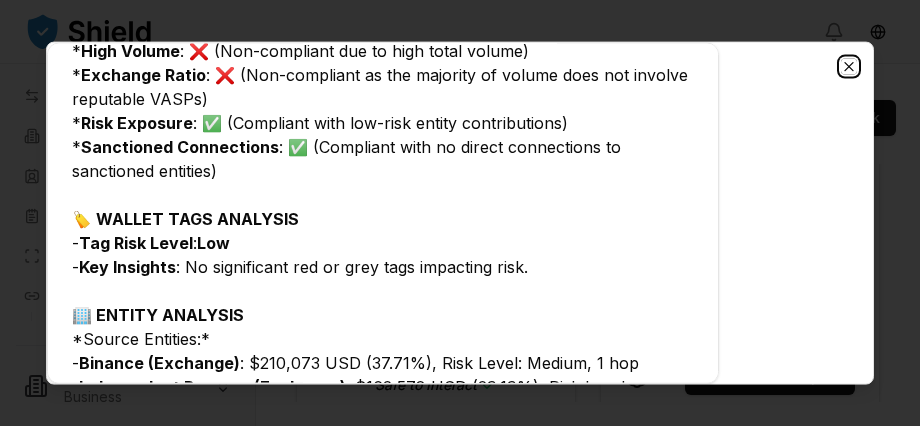 click 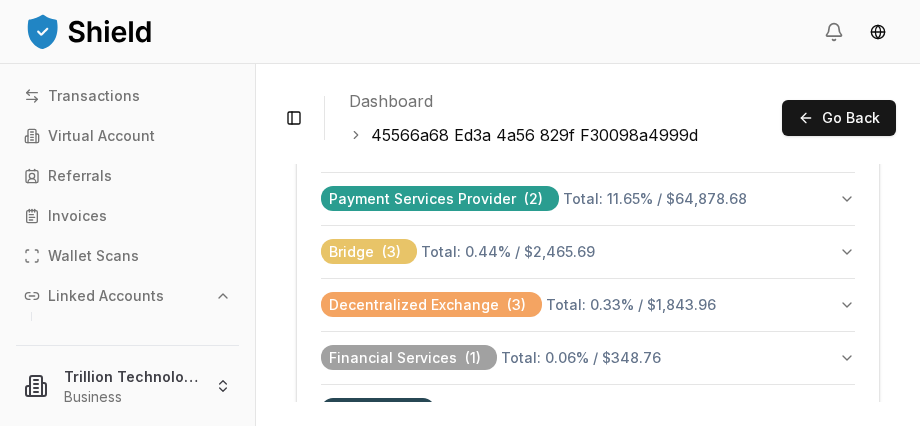 scroll, scrollTop: 1135, scrollLeft: 0, axis: vertical 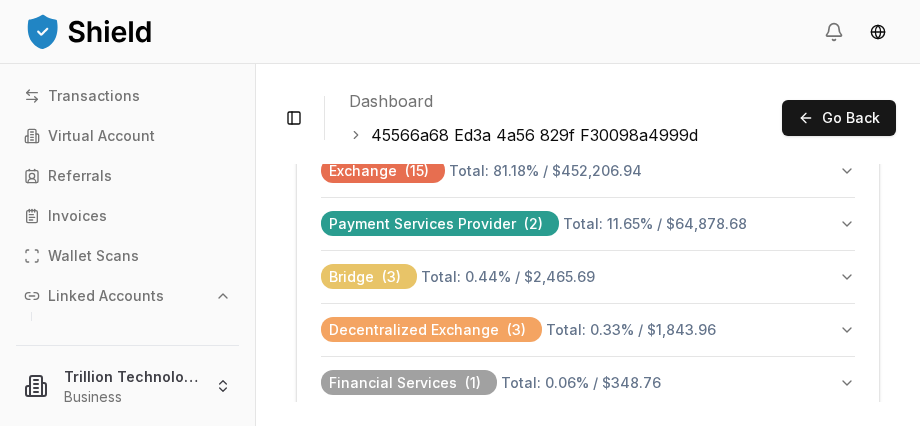 click on "Bridge ( 3 ) Total:   0.44 % /   $2,465.69" at bounding box center (588, 277) 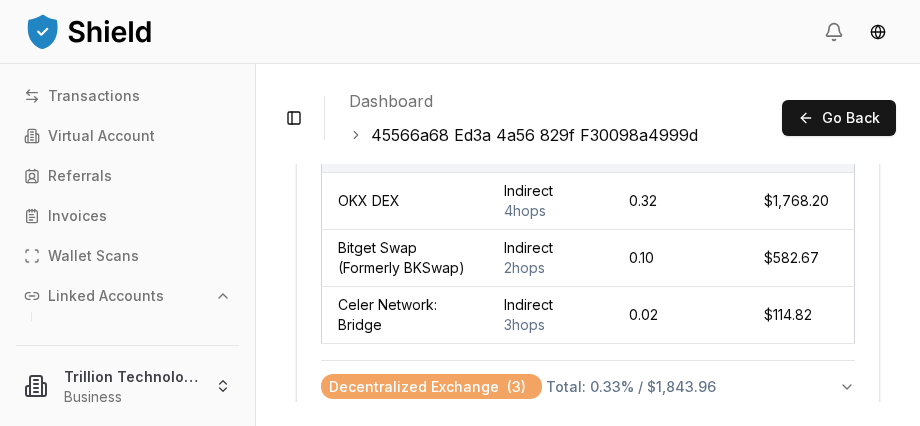 scroll, scrollTop: 1321, scrollLeft: 0, axis: vertical 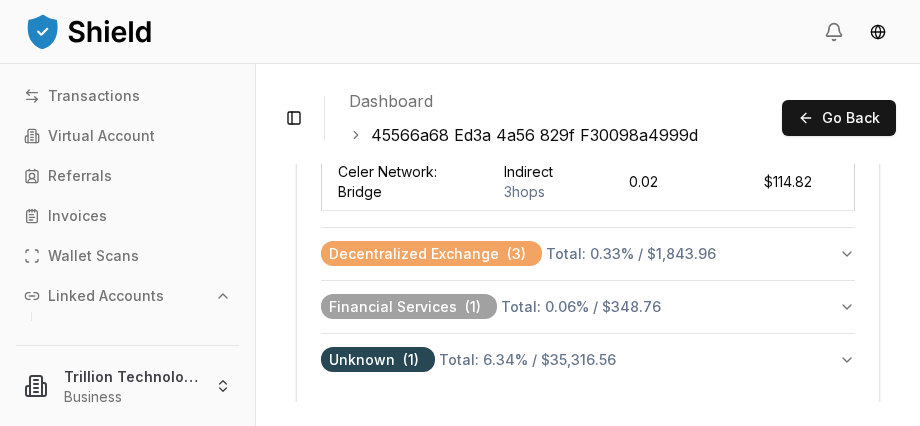 click 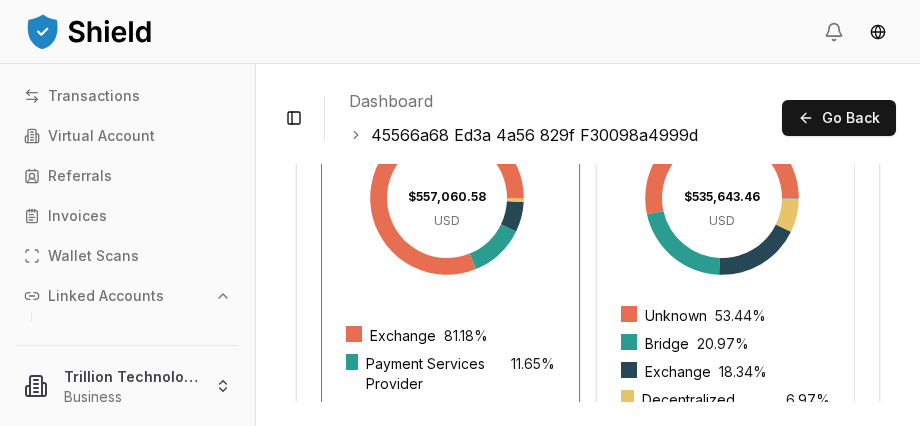 scroll, scrollTop: 901, scrollLeft: 0, axis: vertical 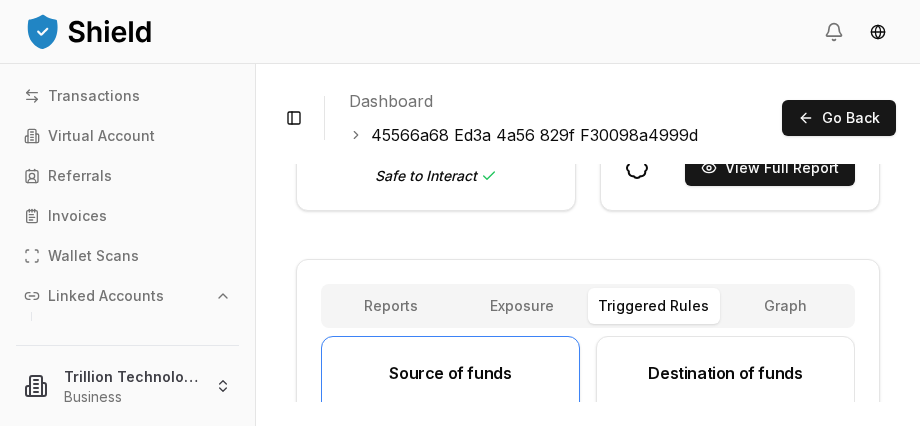 click on "Rules Triggered Rules" at bounding box center (654, 306) 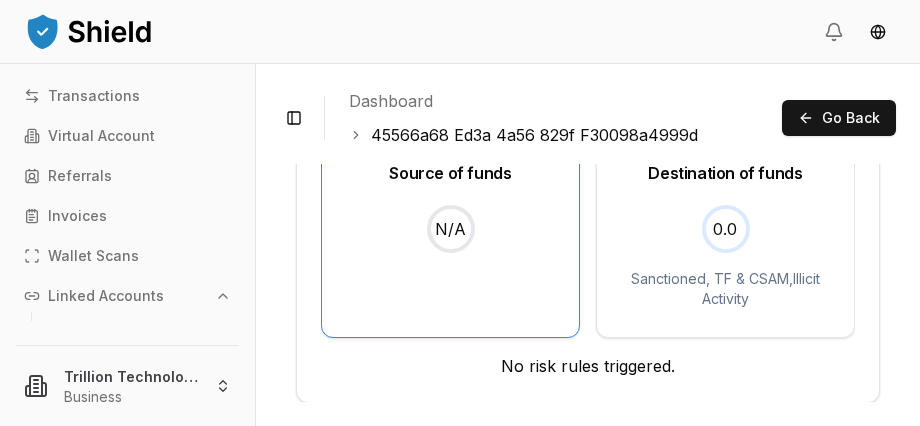 scroll, scrollTop: 499, scrollLeft: 0, axis: vertical 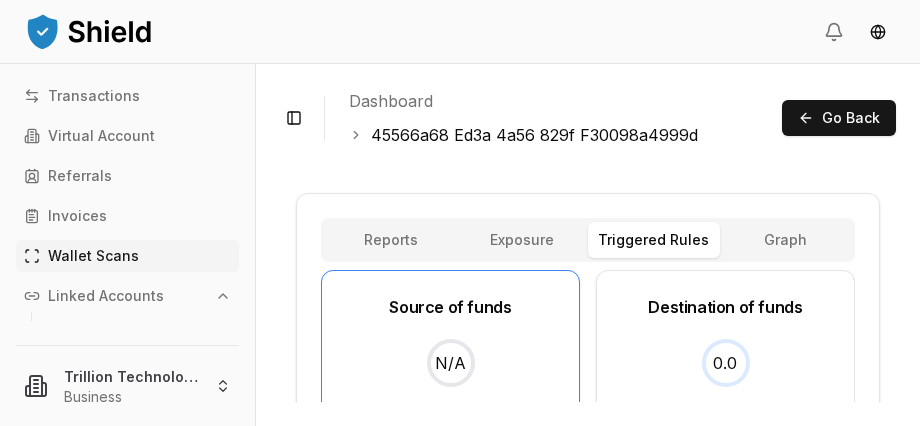 click on "Wallet Scans" at bounding box center (93, 256) 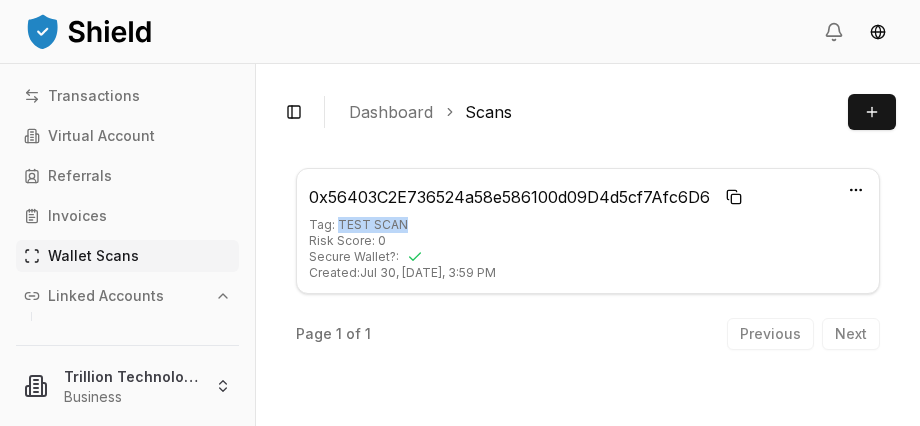 drag, startPoint x: 335, startPoint y: 222, endPoint x: 419, endPoint y: 223, distance: 84.00595 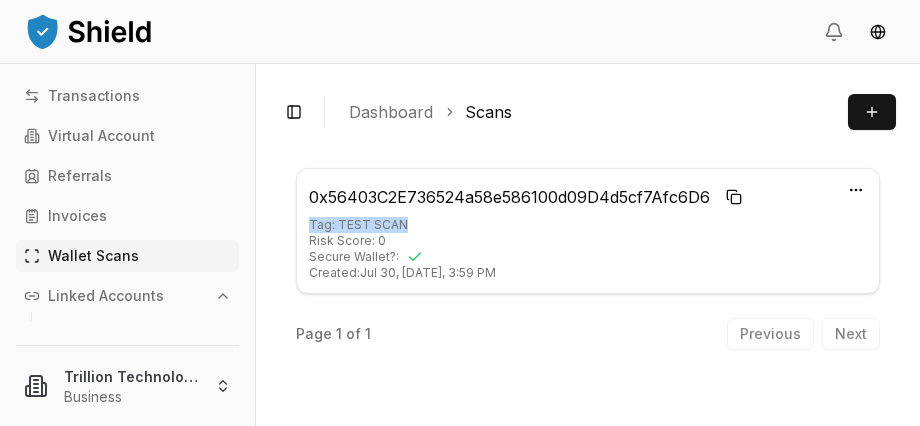 drag, startPoint x: 298, startPoint y: 226, endPoint x: 426, endPoint y: 225, distance: 128.0039 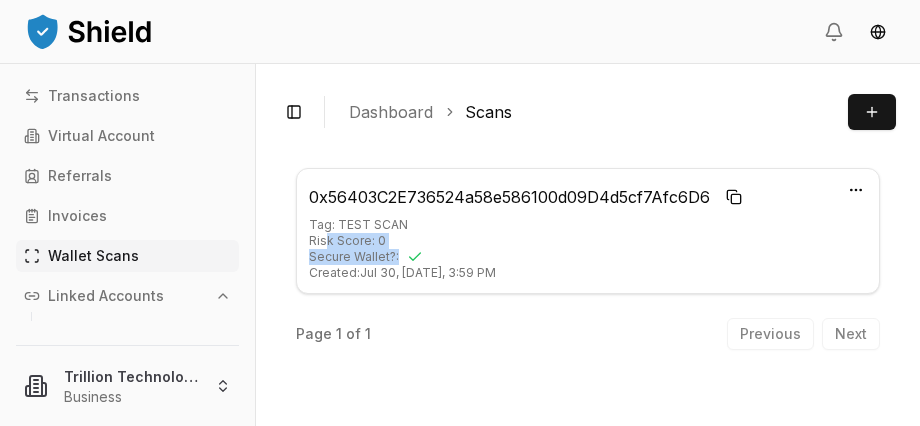 drag, startPoint x: 425, startPoint y: 229, endPoint x: 327, endPoint y: 233, distance: 98.0816 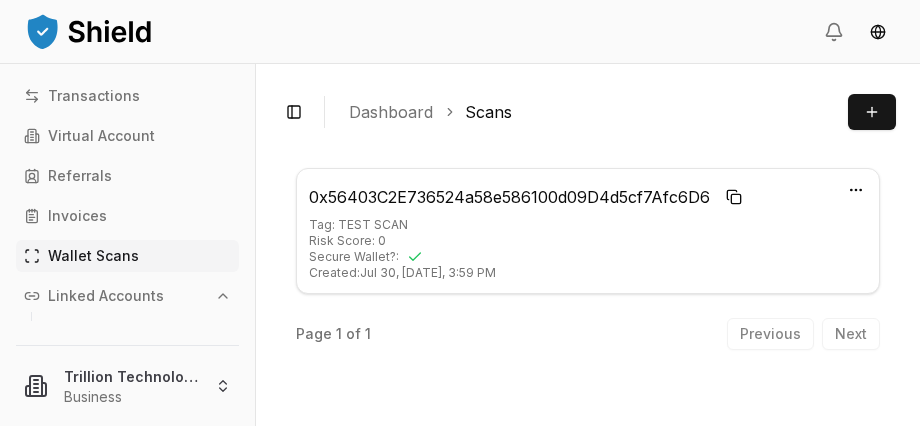 click on "Tag: TEST SCAN" at bounding box center [358, 225] 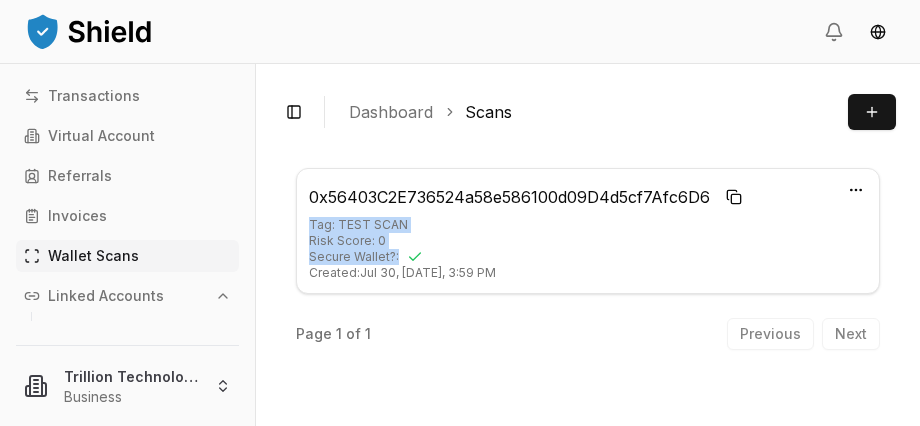 drag, startPoint x: 309, startPoint y: 224, endPoint x: 435, endPoint y: 223, distance: 126.00397 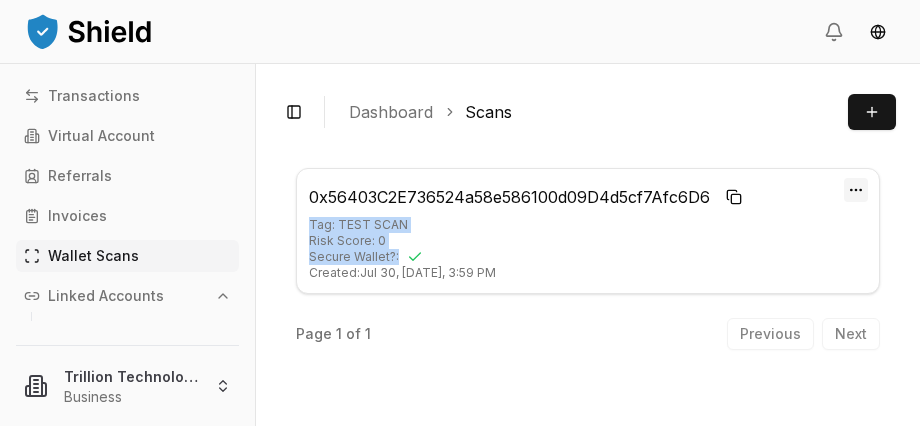 click on "Scan Wallet 0x56403C...Afc6D6 0x56403C2E736524a58e586100d09D4d5cf7Afc6D6 Tag: TEST SCAN Risk Score: 0 Secure Wallet?:   Created:  Jul 30, [DATE], 3:59 PM Page 1 of 1   Previous Next Date Address Label Score Exchange Secure?   Jul 30, [DATE], 3:59 PM   0x56403C...Afc6D6   TEST SCAN   0       Page 1 of 1 Previous Next" at bounding box center (460, 213) 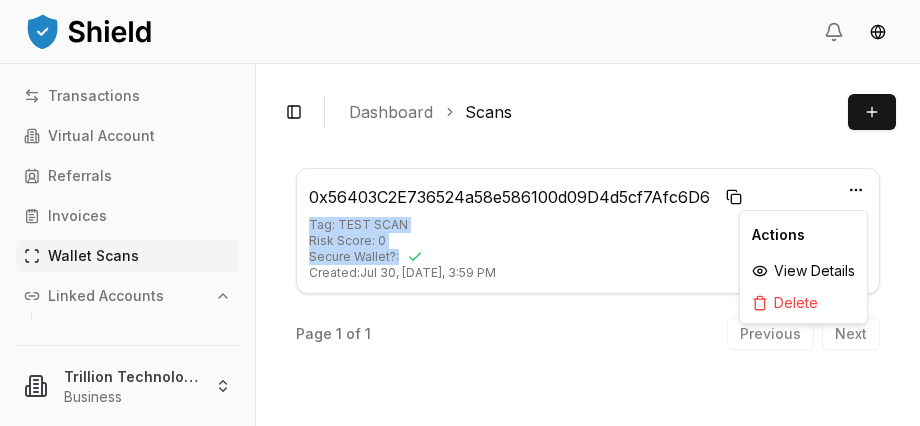 click on "Tag: TEST SCAN" at bounding box center [358, 225] 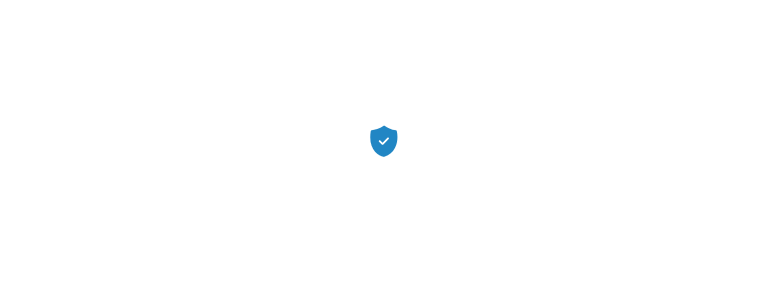 scroll, scrollTop: 0, scrollLeft: 0, axis: both 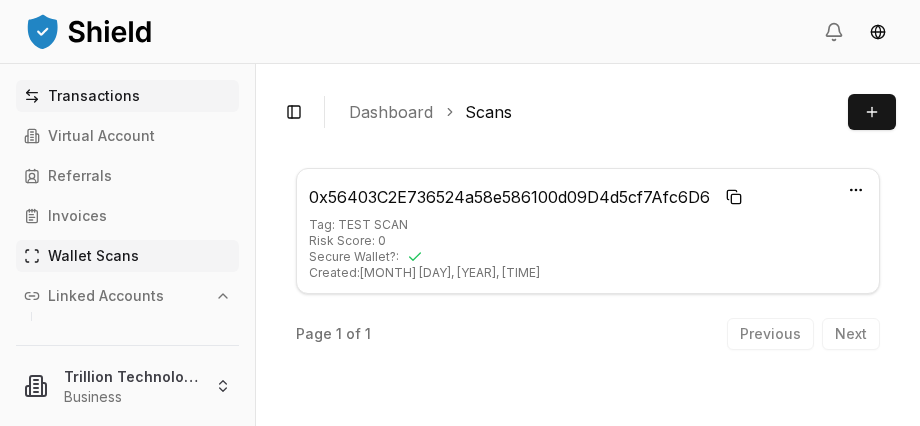 click on "Transactions" at bounding box center [127, 96] 